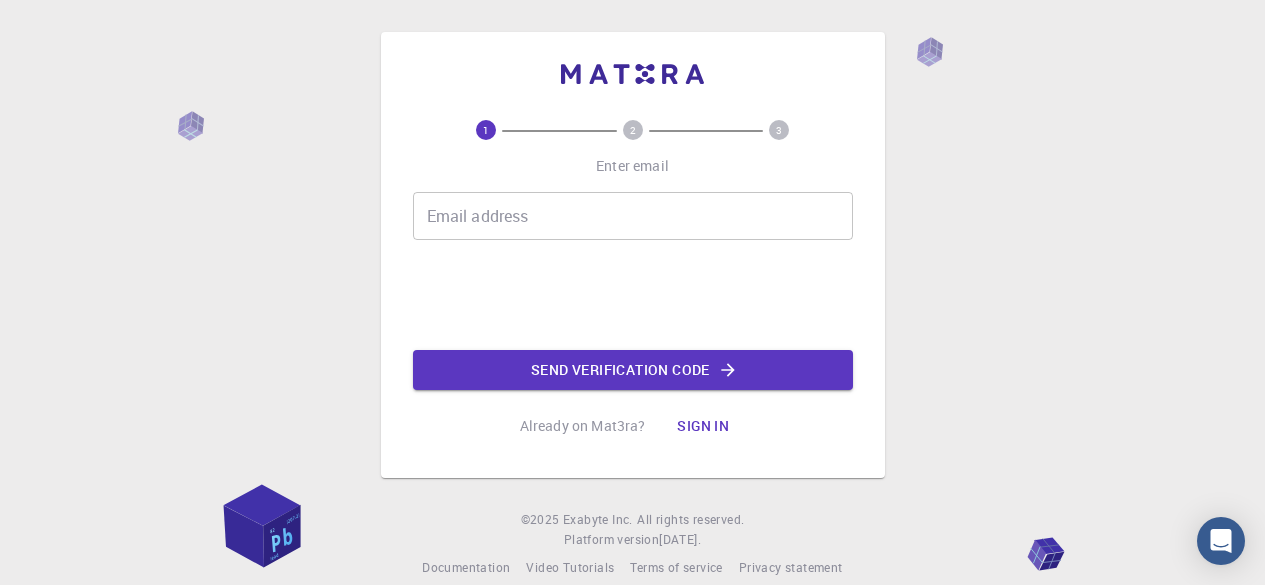 scroll, scrollTop: 0, scrollLeft: 0, axis: both 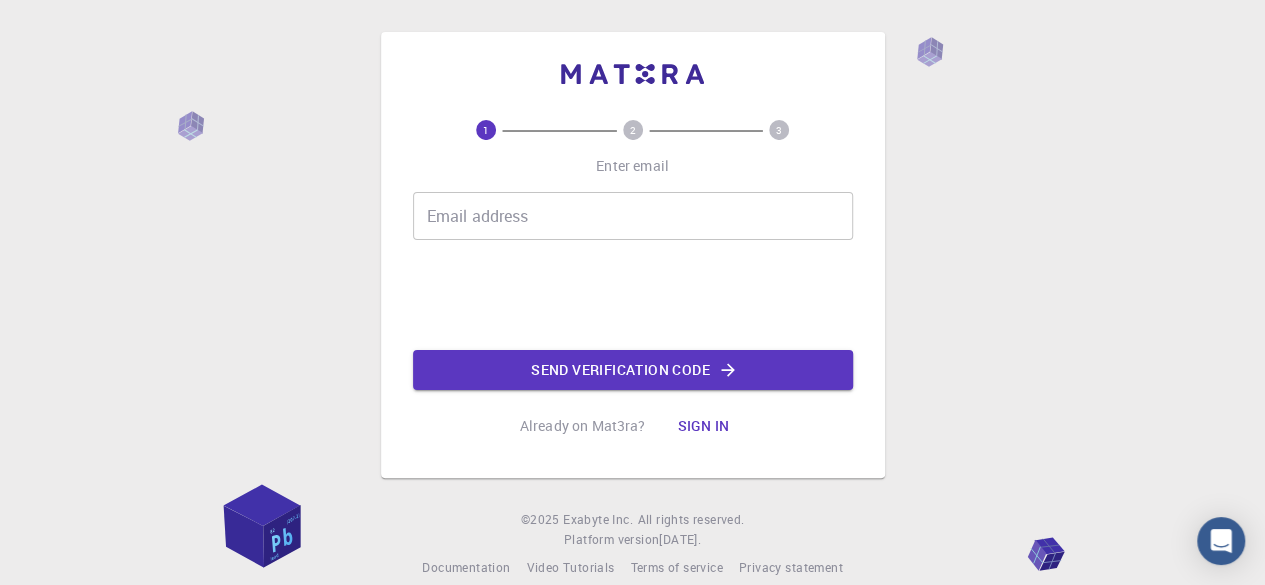 click on "1 2 3 Enter email Email address Email address Send verification code Already on Mat3ra? Sign in ©  2025   Exabyte Inc.   All rights reserved. Platform version  [DATE] . Documentation Video Tutorials Terms of service Privacy statement" at bounding box center (632, 305) 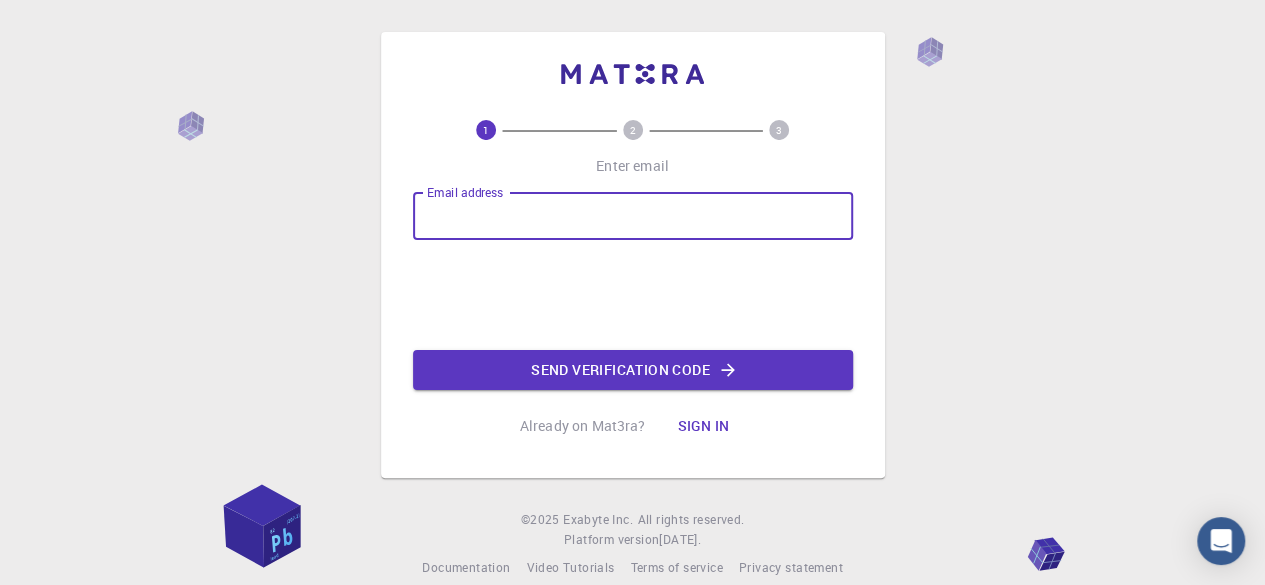 click on "Email address" at bounding box center (633, 216) 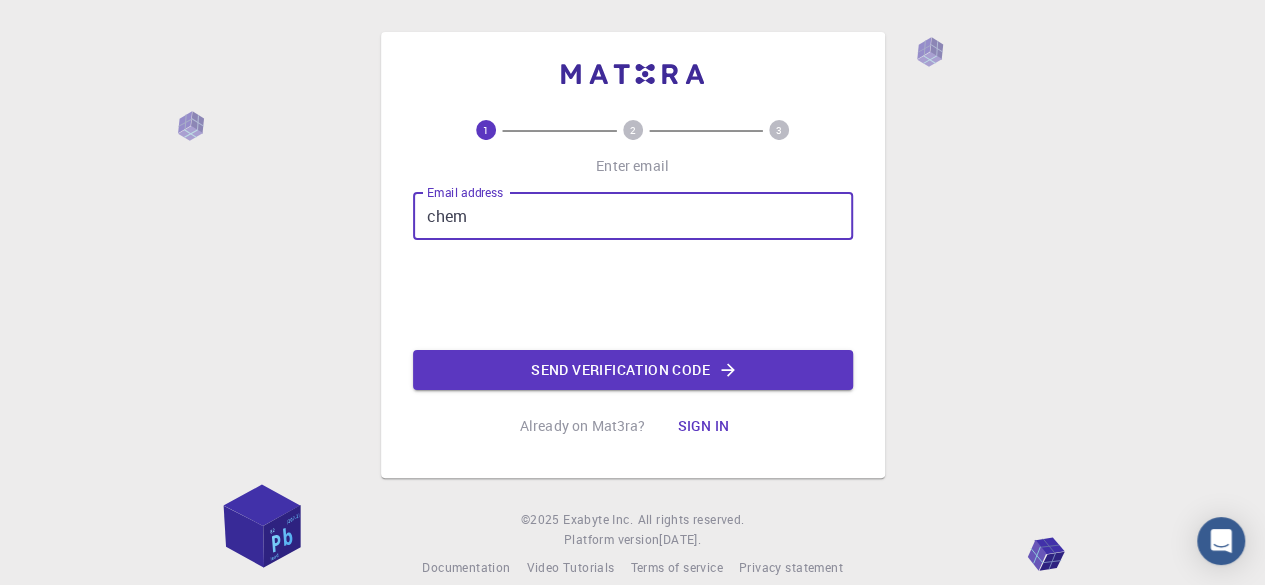 type on "[EMAIL_ADDRESS][DOMAIN_NAME]" 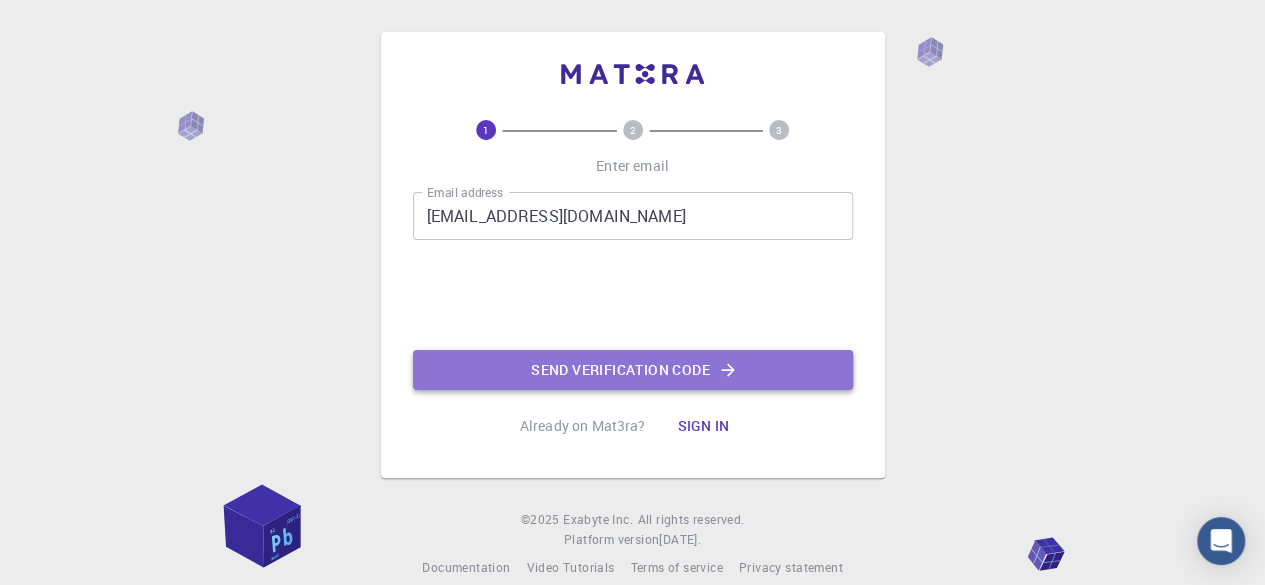 click on "Send verification code" 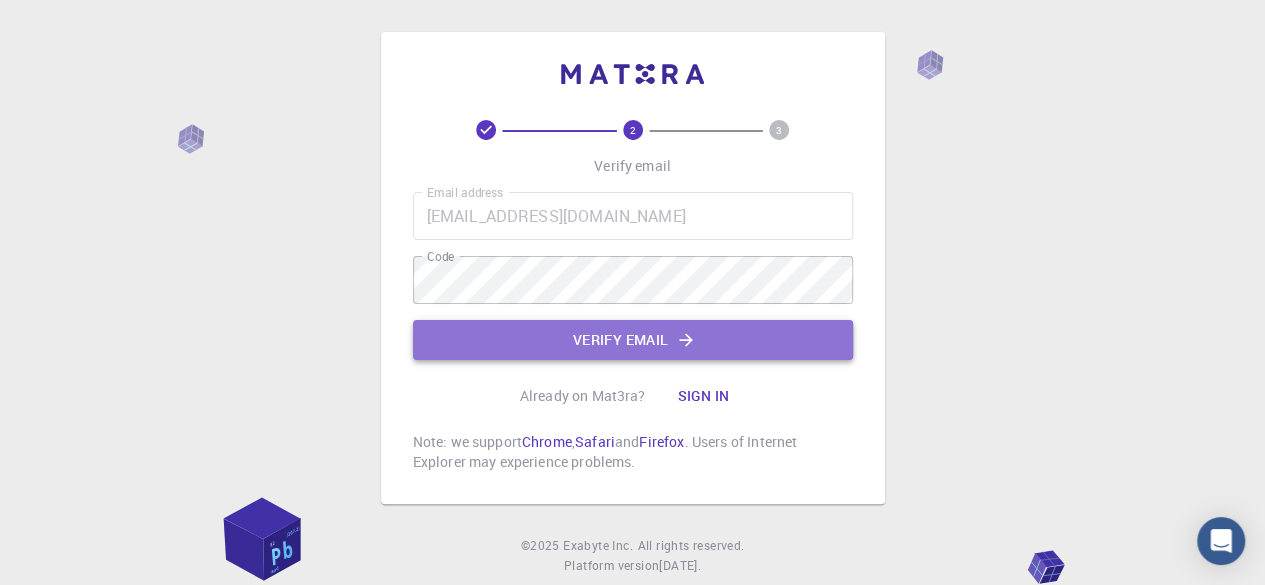 click on "Verify email" 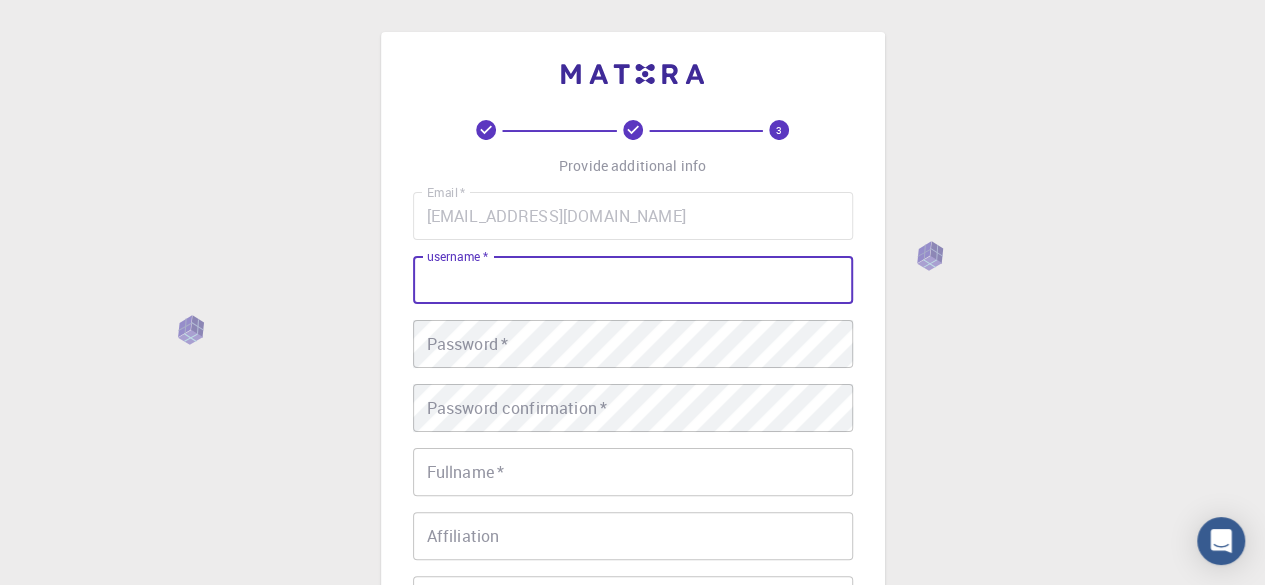 click on "username   *" at bounding box center [633, 280] 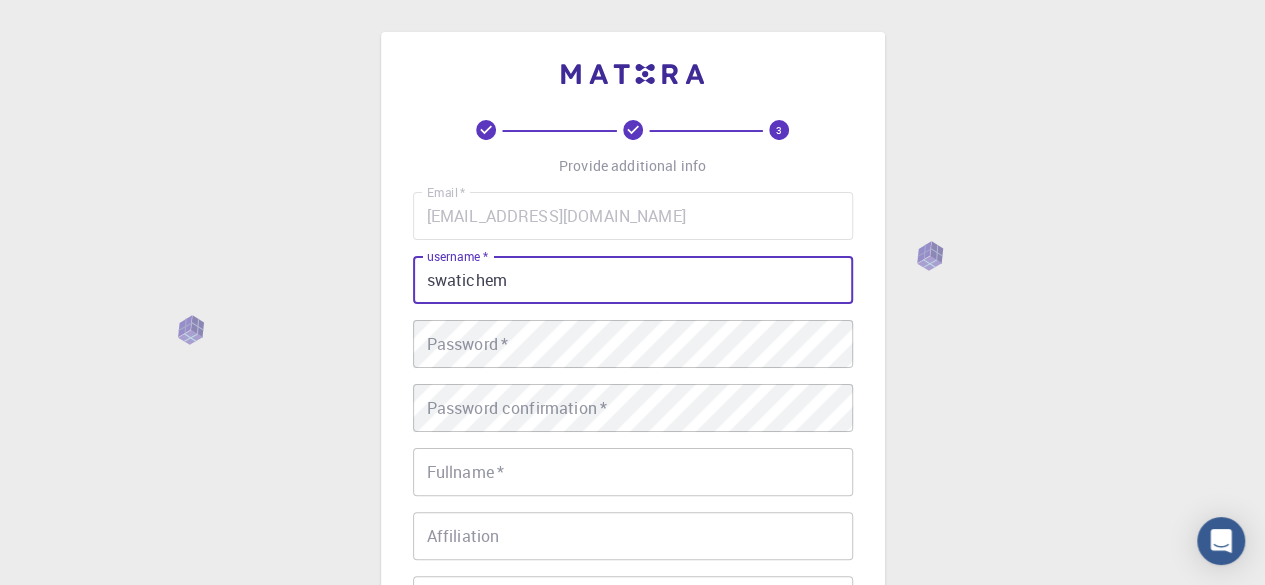 type on "swatichem" 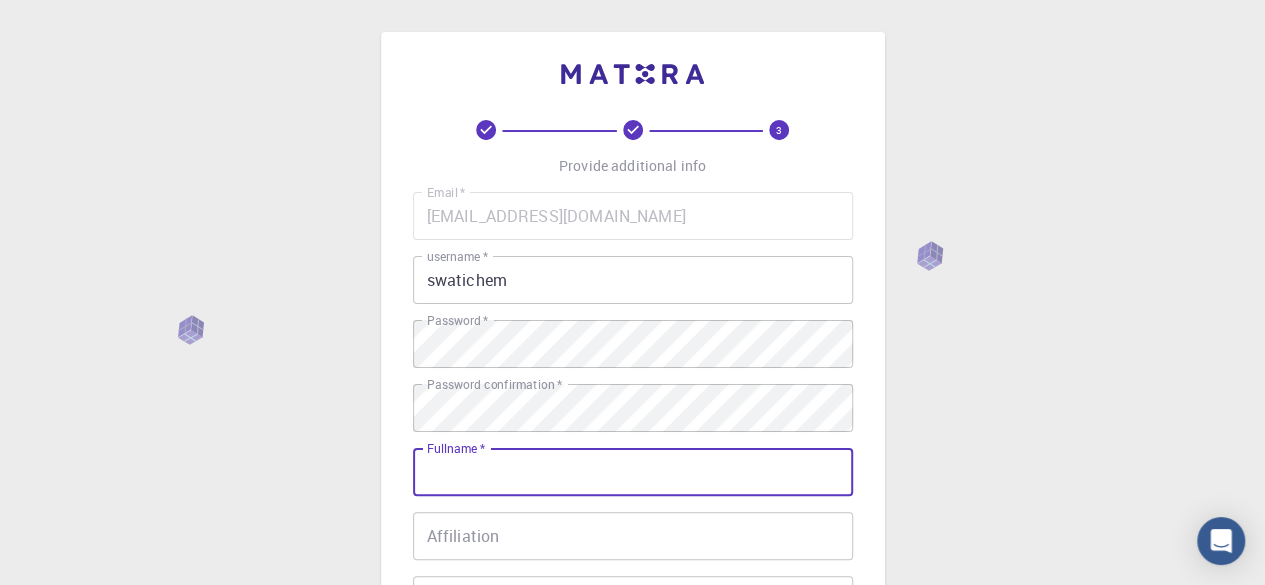 click on "Fullname   *" at bounding box center [633, 472] 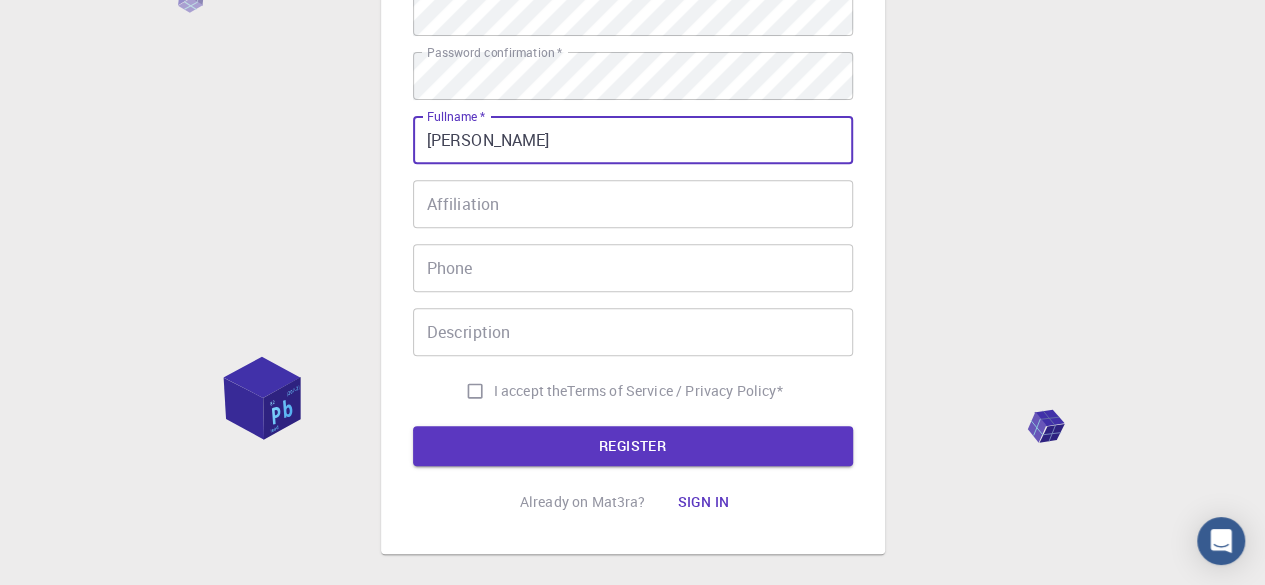 scroll, scrollTop: 333, scrollLeft: 0, axis: vertical 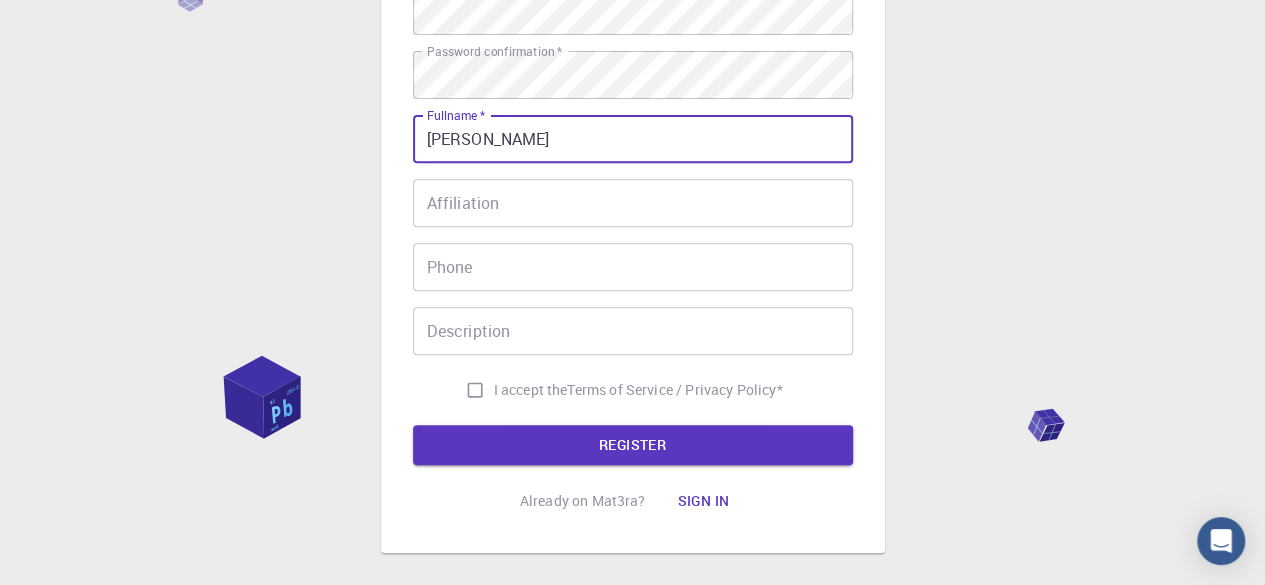 type on "[PERSON_NAME]" 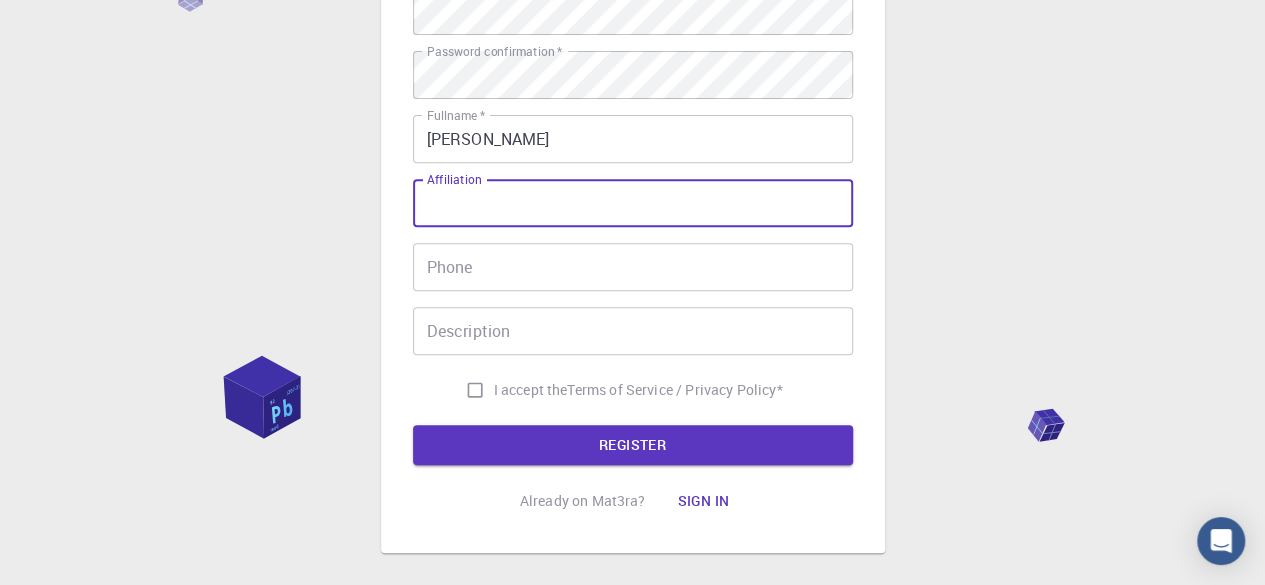 click on "Affiliation" at bounding box center (633, 203) 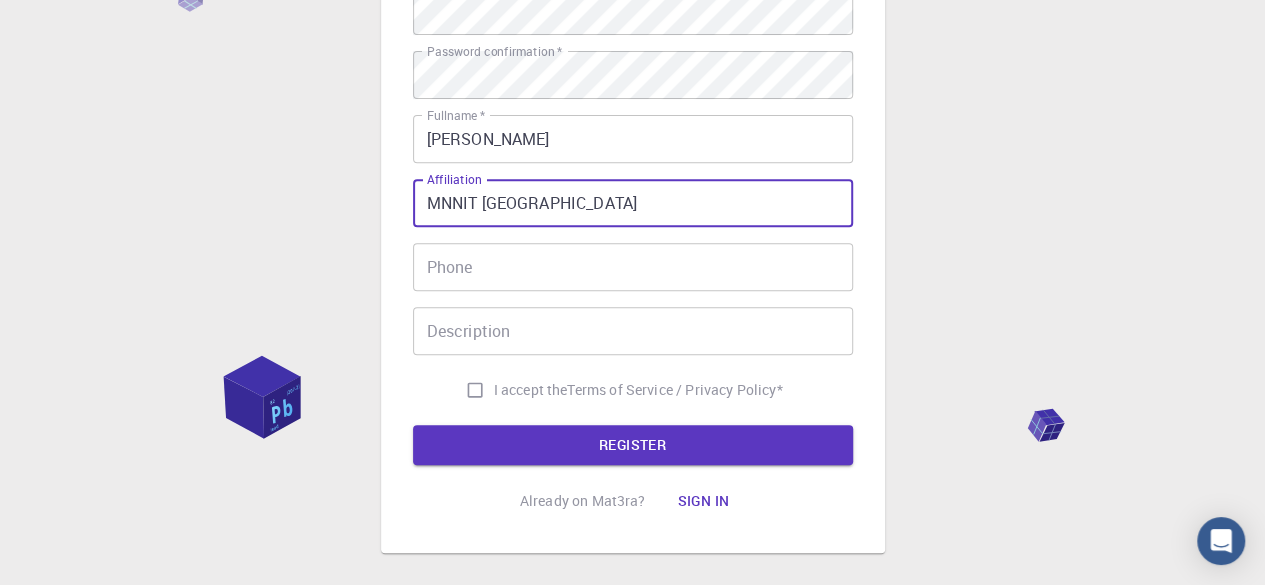type on "MNNIT [GEOGRAPHIC_DATA]" 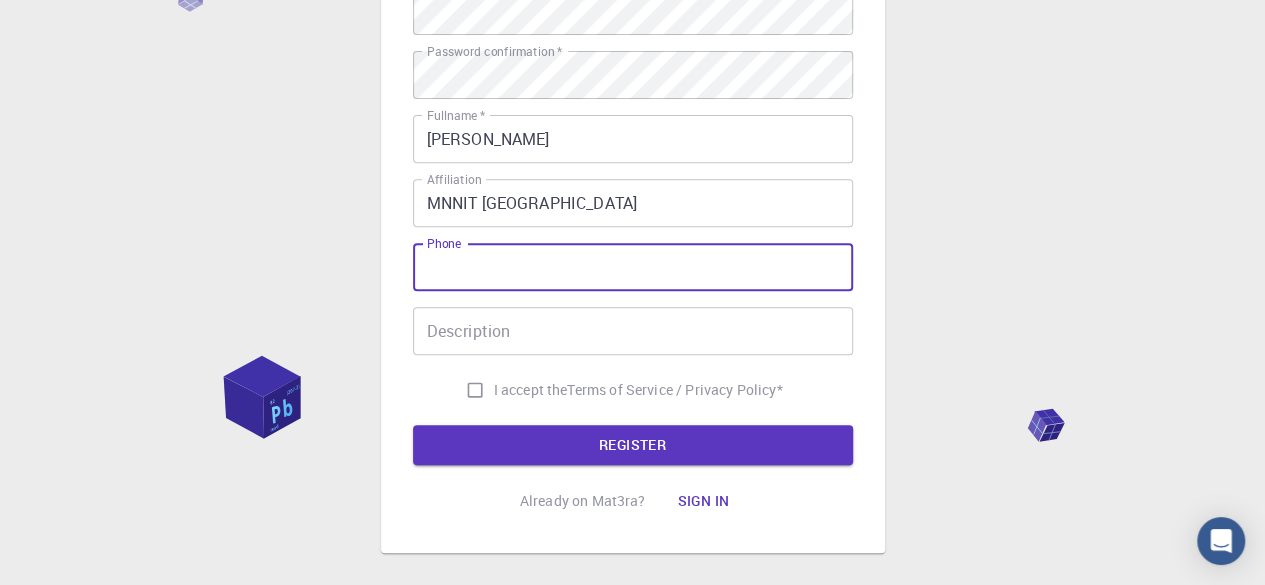 click on "Phone" at bounding box center [633, 267] 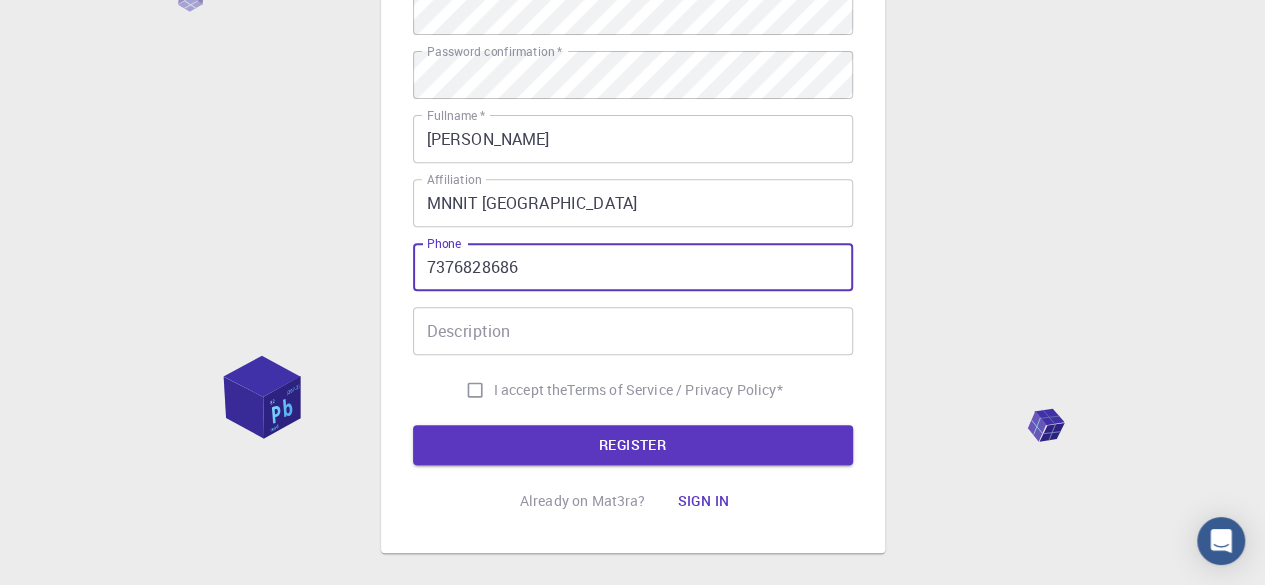 type on "7376828686" 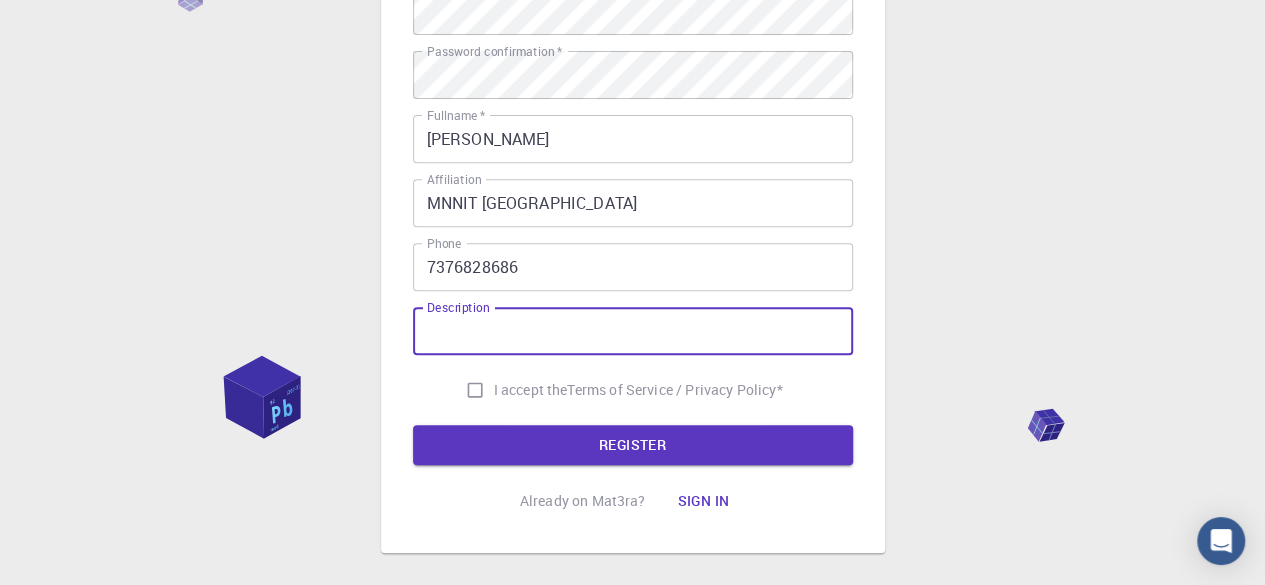 click on "Description" at bounding box center [633, 331] 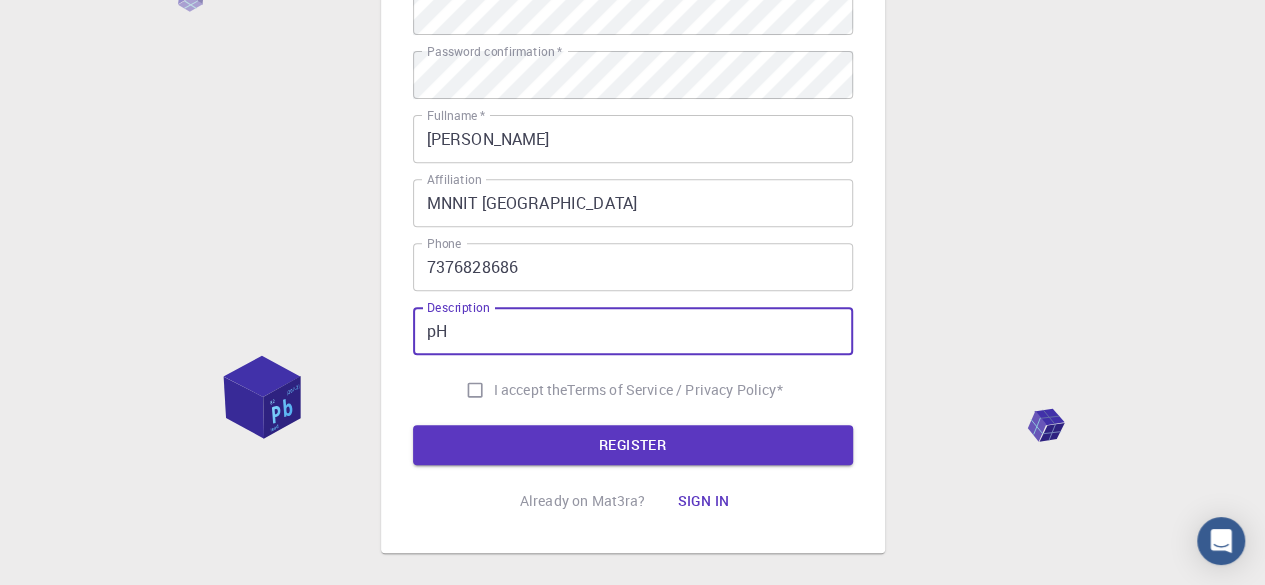 type on "p" 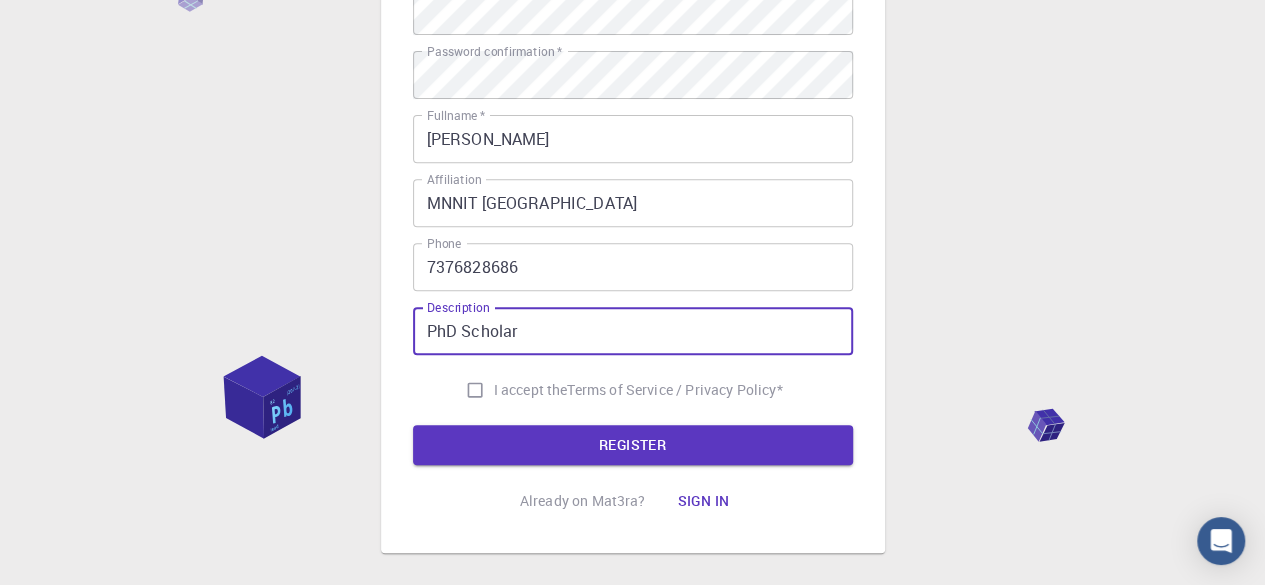 type on "PhD Scholar" 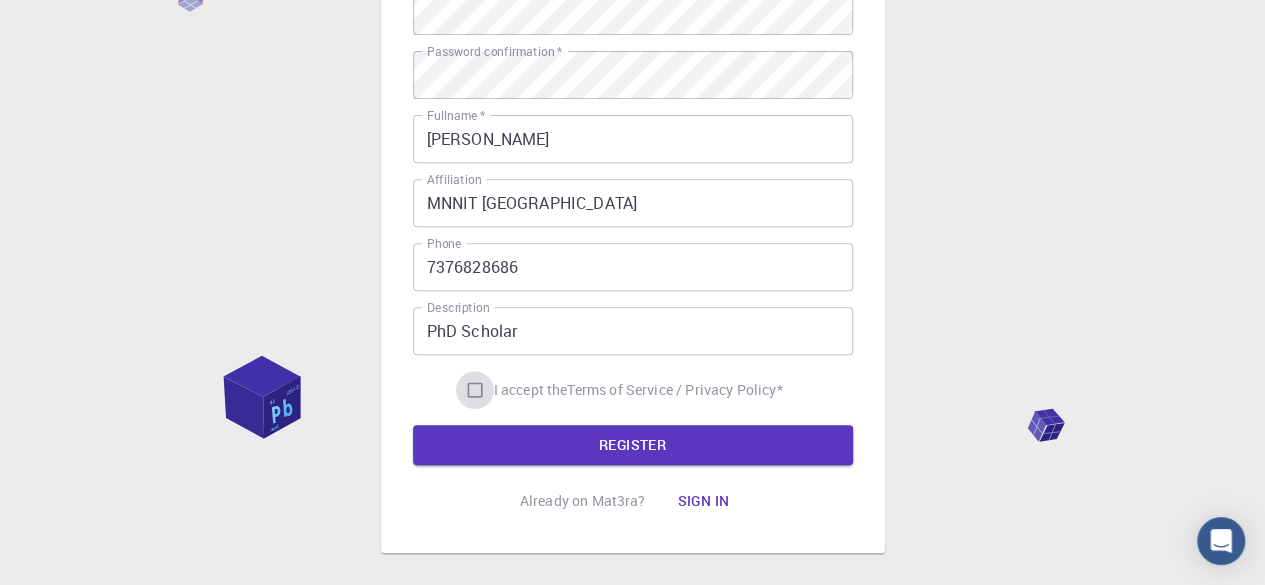 click on "I accept the  Terms of Service / Privacy Policy  *" at bounding box center [475, 390] 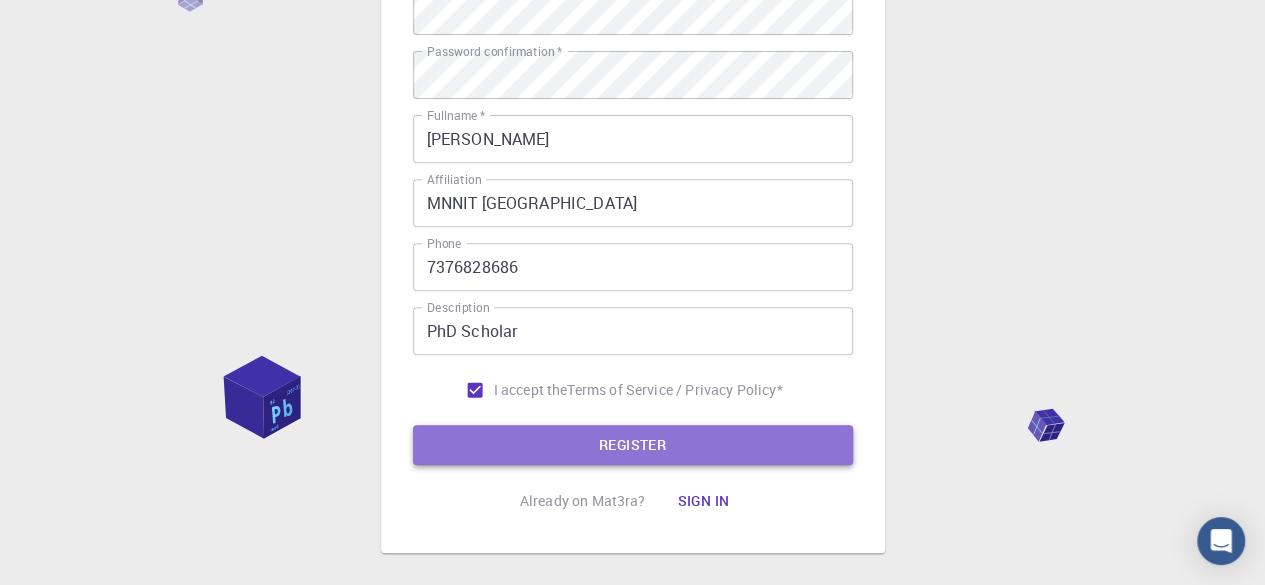 click on "REGISTER" at bounding box center [633, 445] 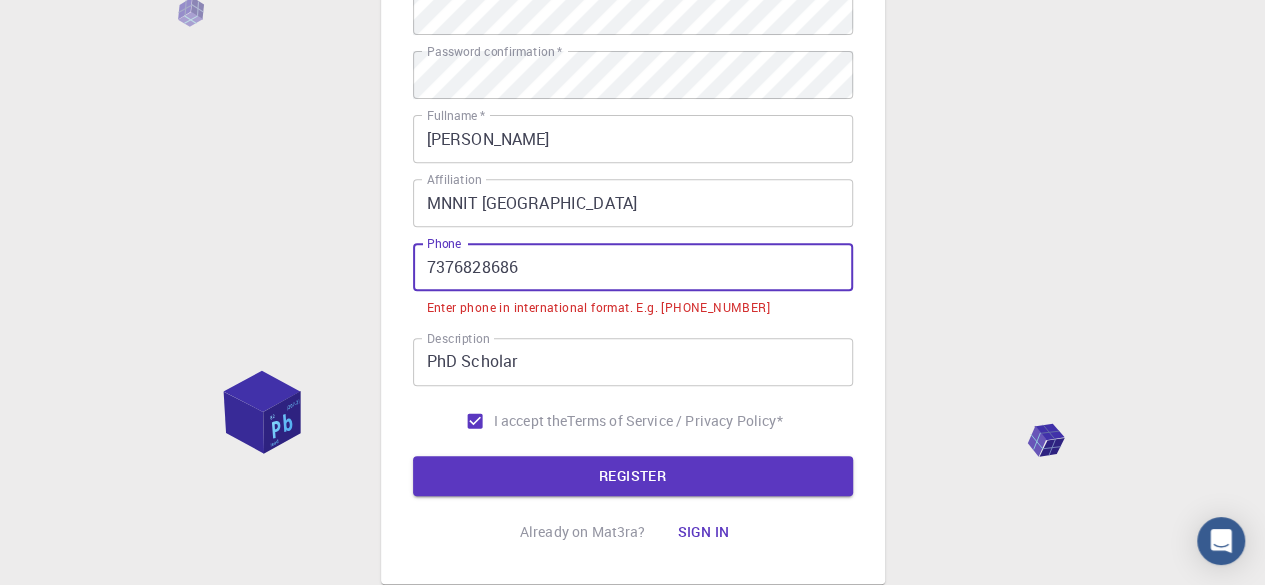 click on "7376828686" at bounding box center (633, 267) 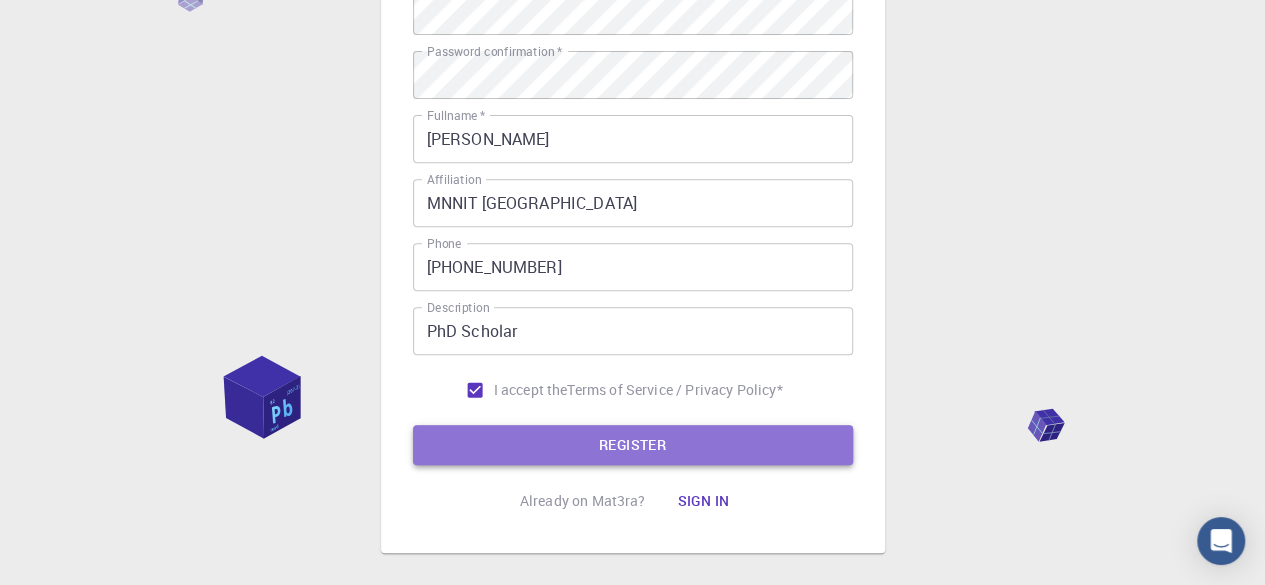 click on "REGISTER" at bounding box center (633, 445) 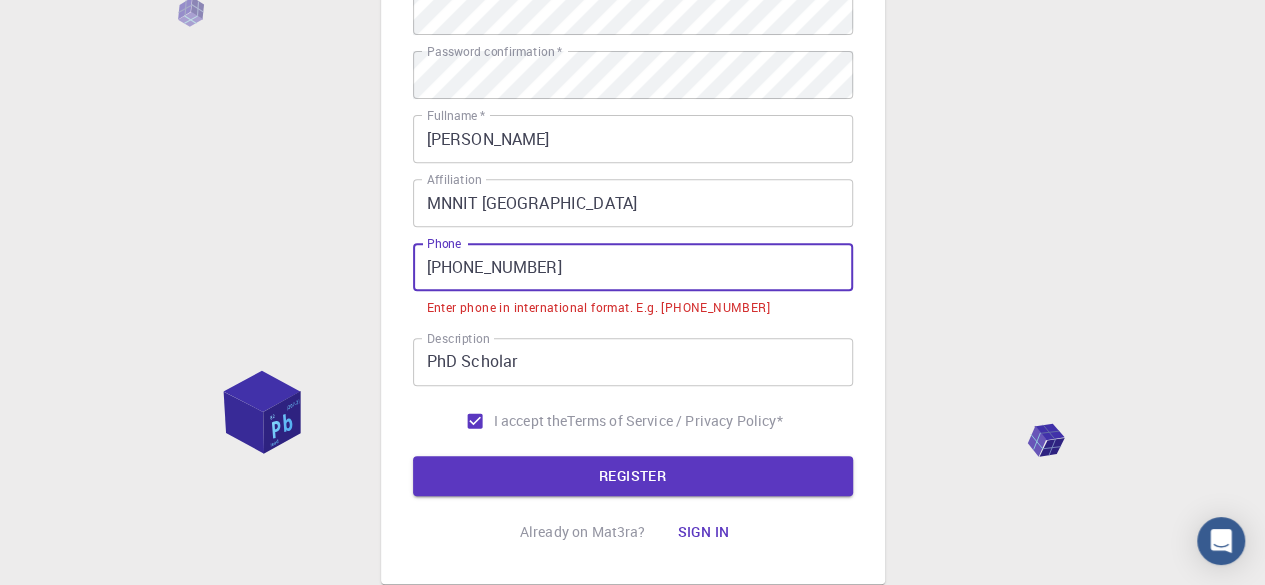click on "[PHONE_NUMBER]" at bounding box center [633, 267] 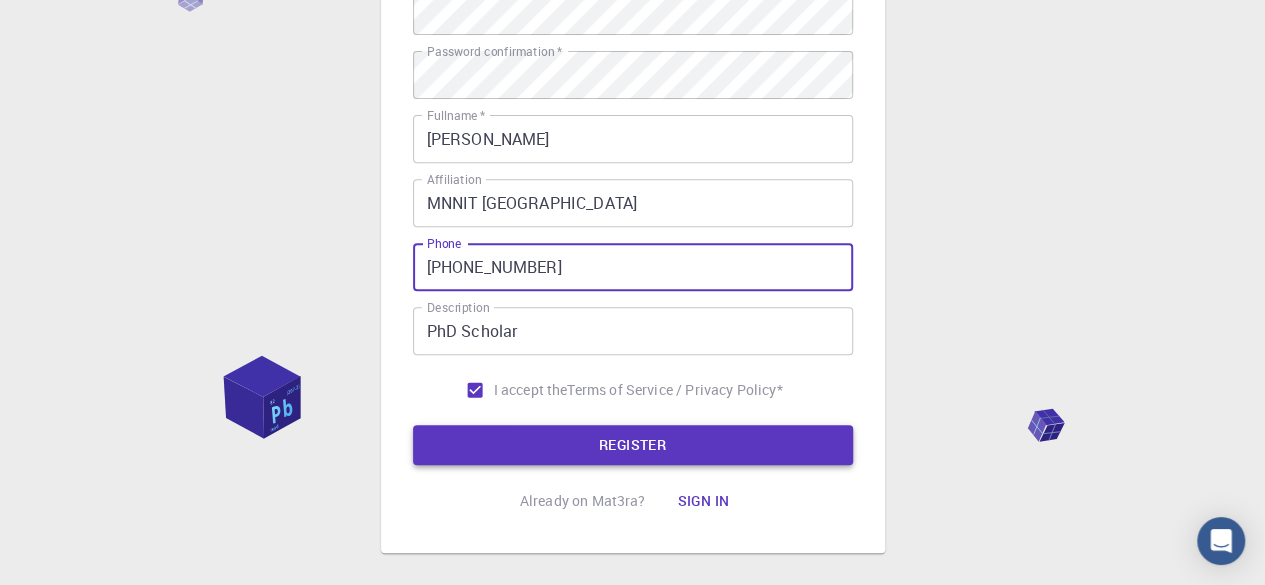 type on "[PHONE_NUMBER]" 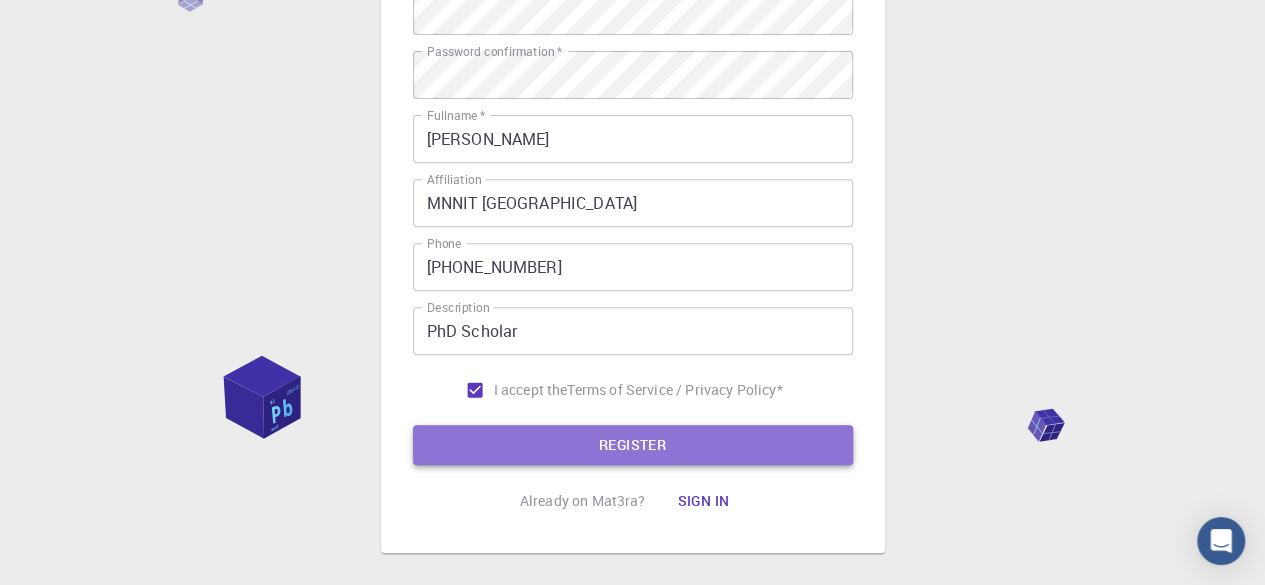 click on "REGISTER" at bounding box center [633, 445] 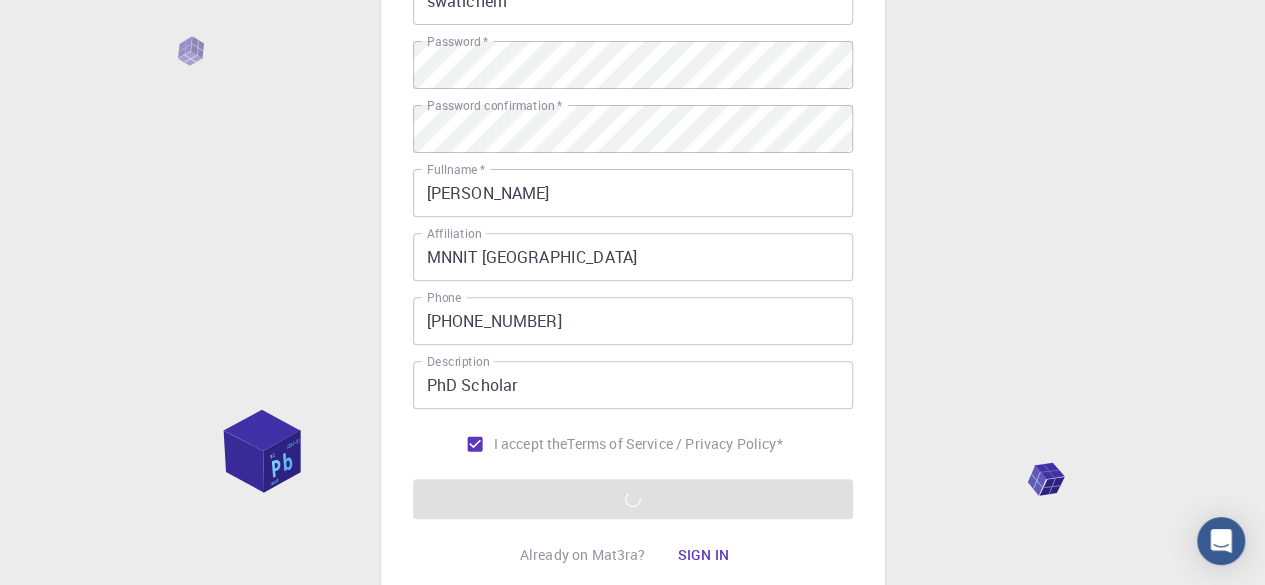 scroll, scrollTop: 282, scrollLeft: 0, axis: vertical 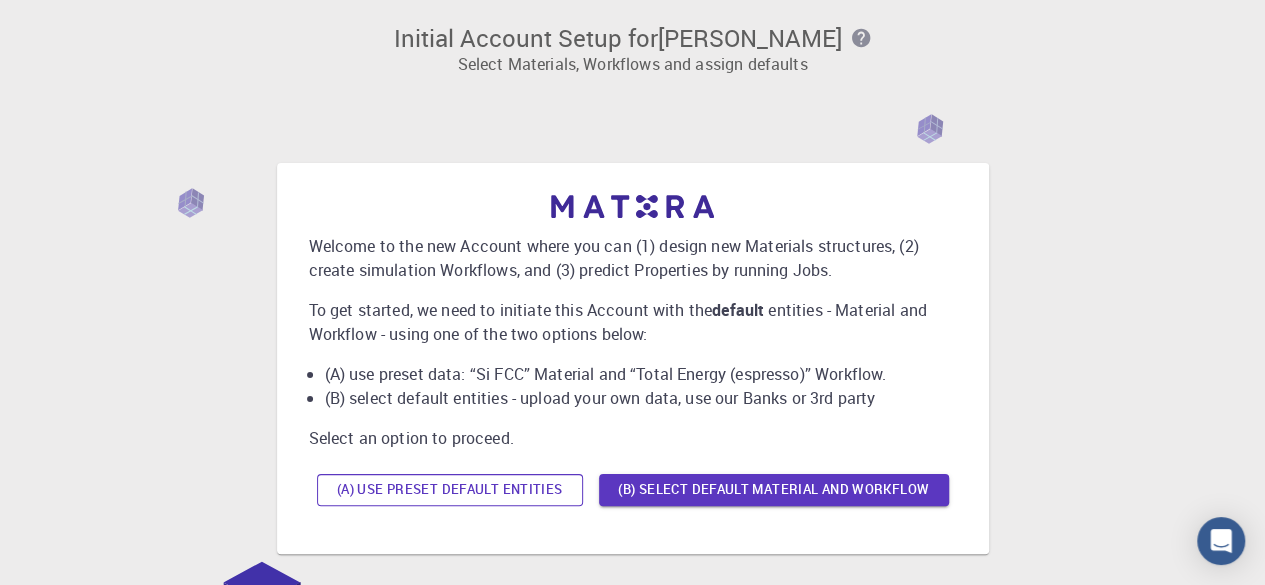 click on "(A) Use preset default entities" at bounding box center [450, 490] 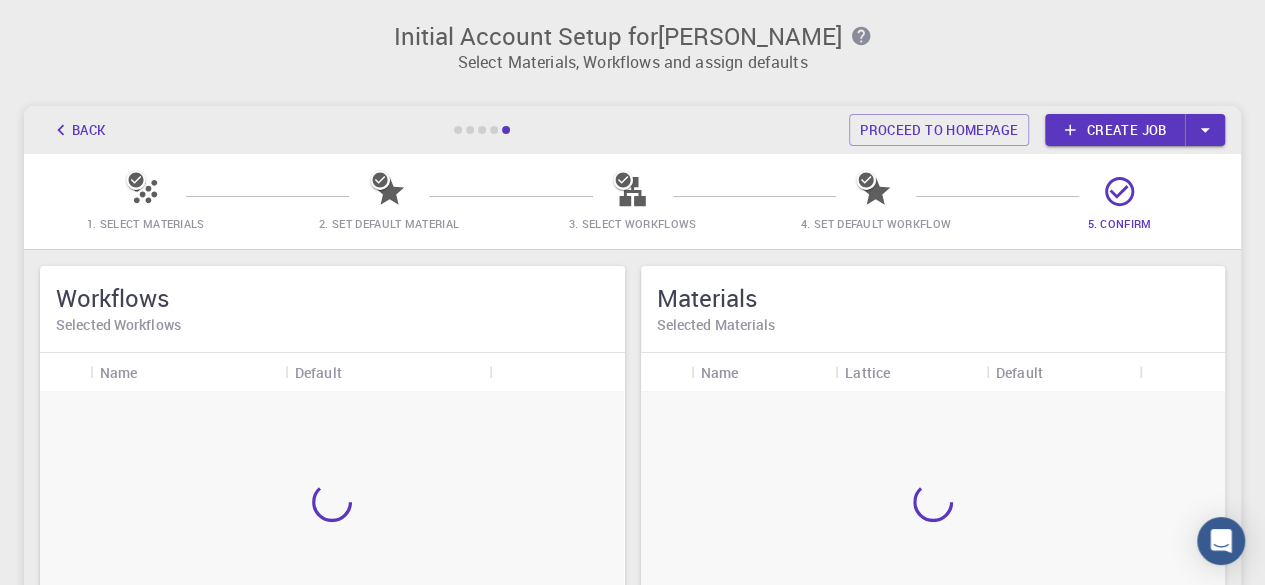scroll, scrollTop: 0, scrollLeft: 0, axis: both 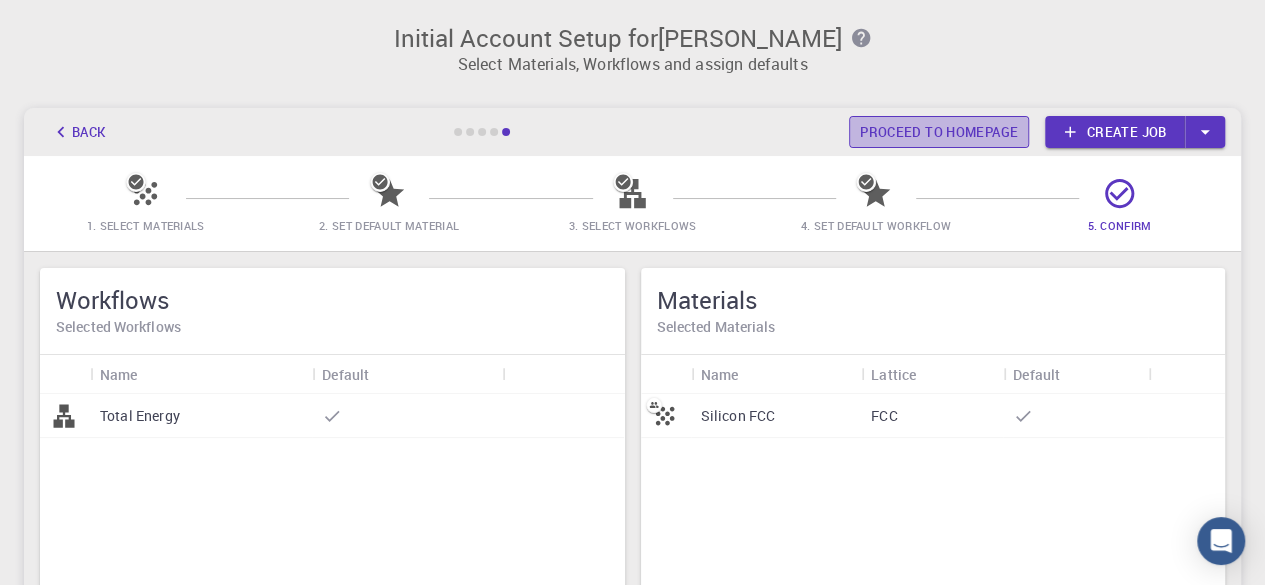 click on "Proceed to homepage" at bounding box center (939, 132) 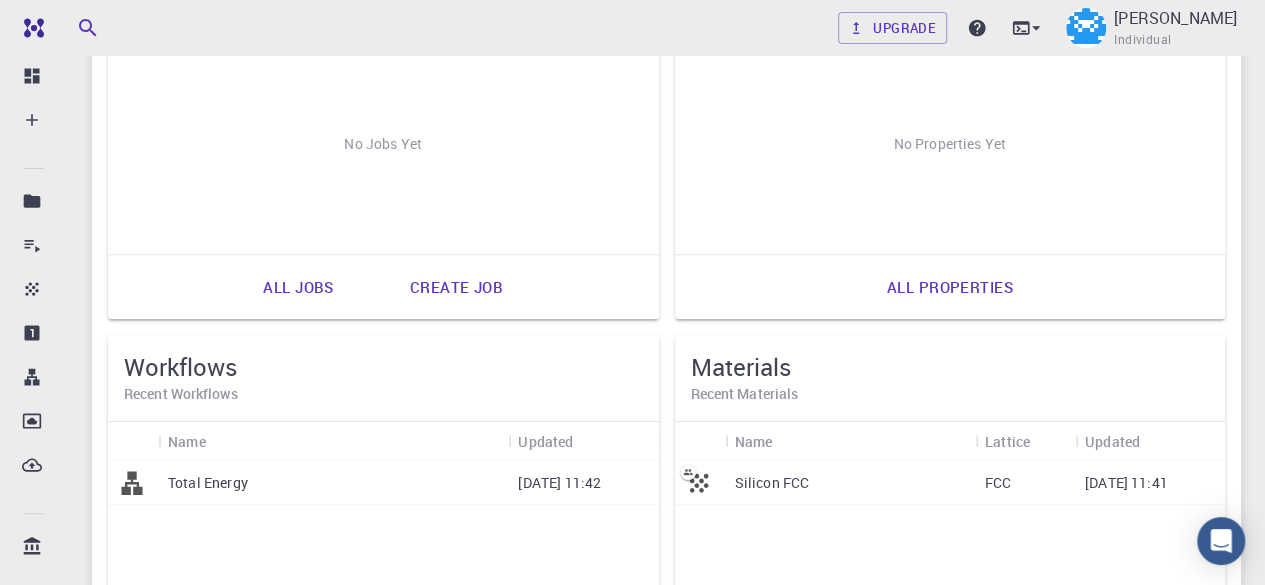 scroll, scrollTop: 0, scrollLeft: 0, axis: both 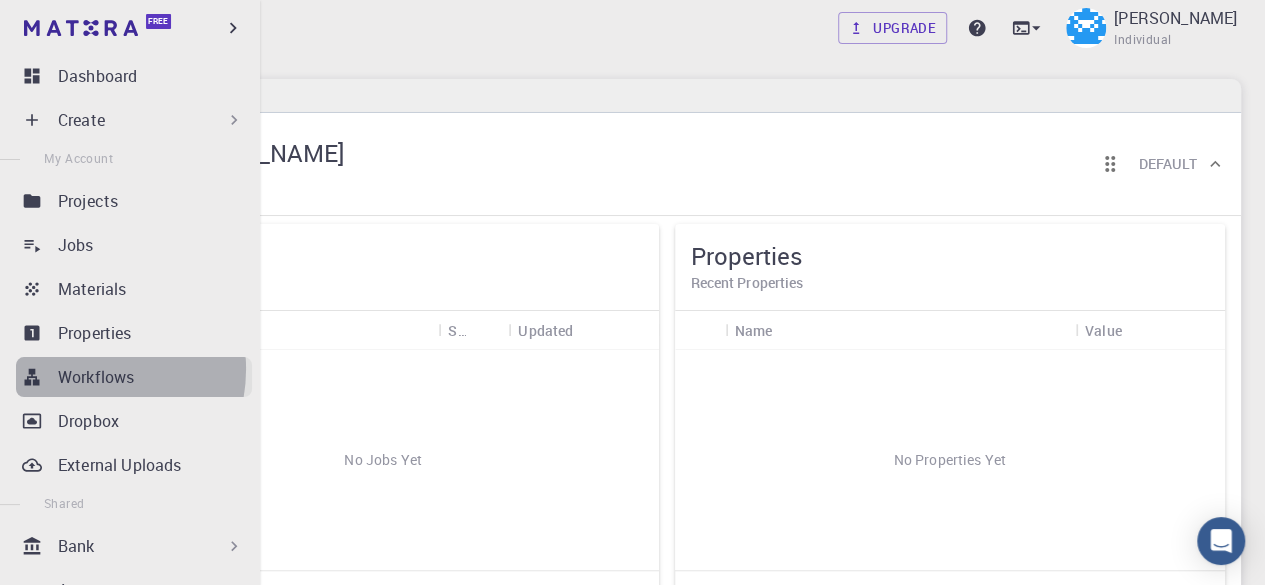 click on "Workflows" at bounding box center (96, 377) 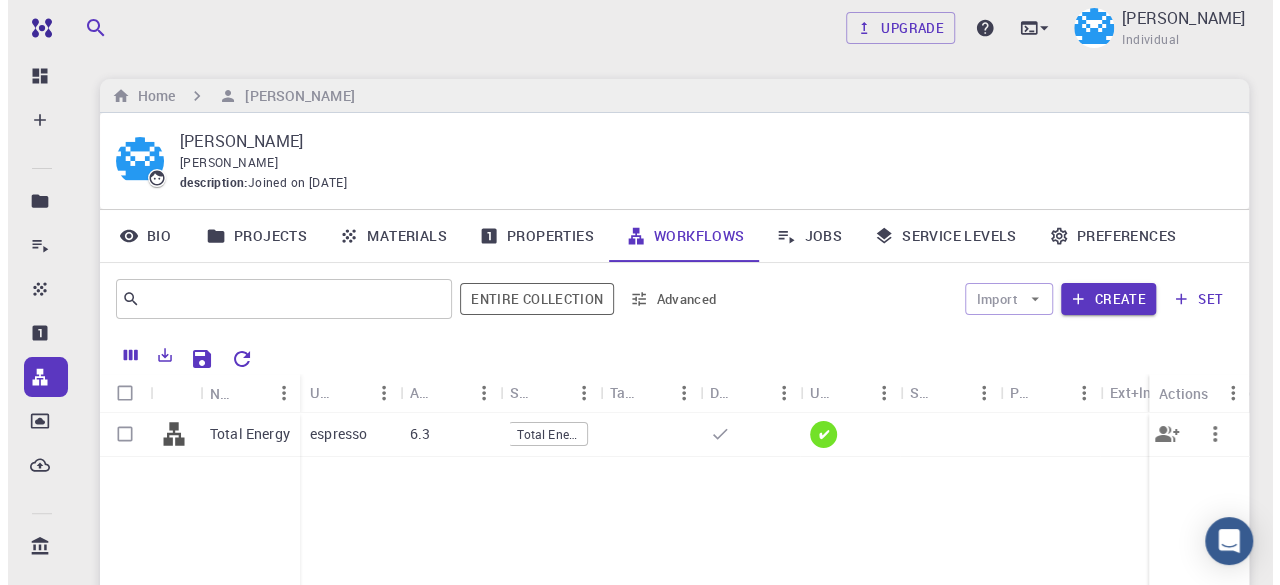 scroll, scrollTop: 0, scrollLeft: 0, axis: both 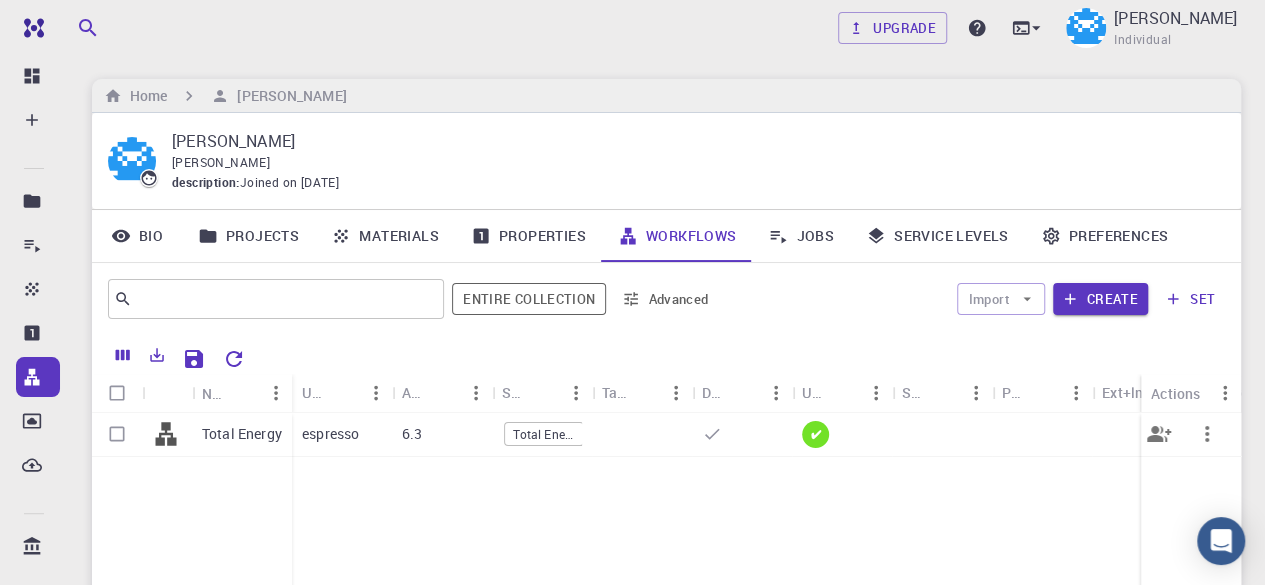 click on "6.3" at bounding box center [412, 434] 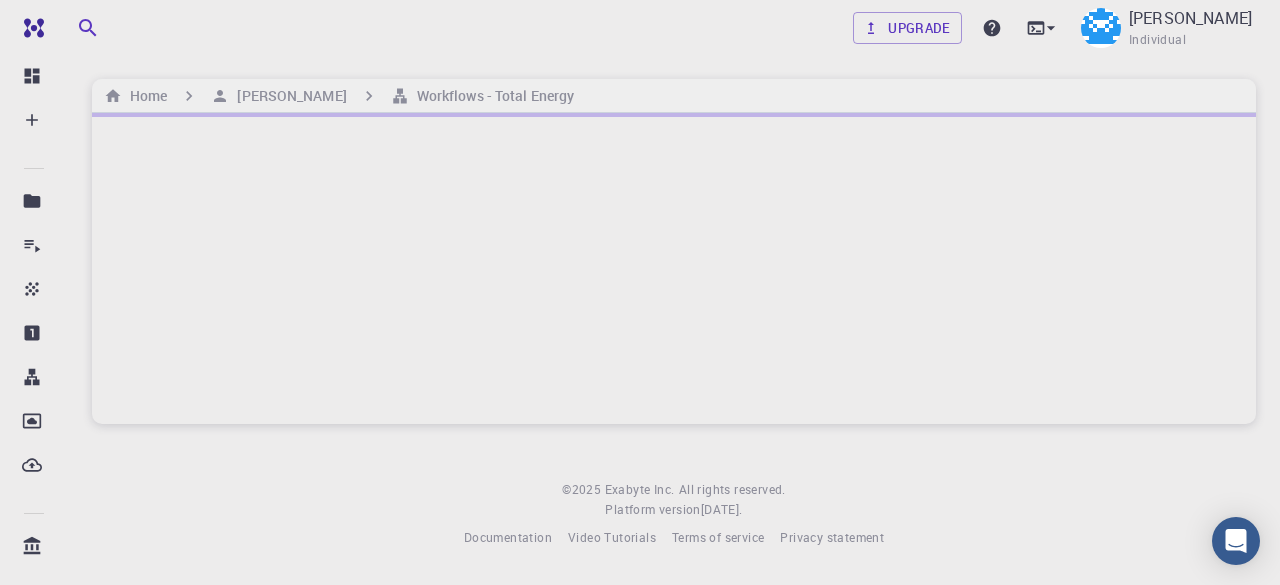 click on "Upgrade [PERSON_NAME] Individual Home [PERSON_NAME] Workflows - Total Energy ©  2025   Exabyte Inc.   All rights reserved. Platform version  [DATE] . Documentation Video Tutorials Terms of service Privacy statement" at bounding box center (674, 290) 